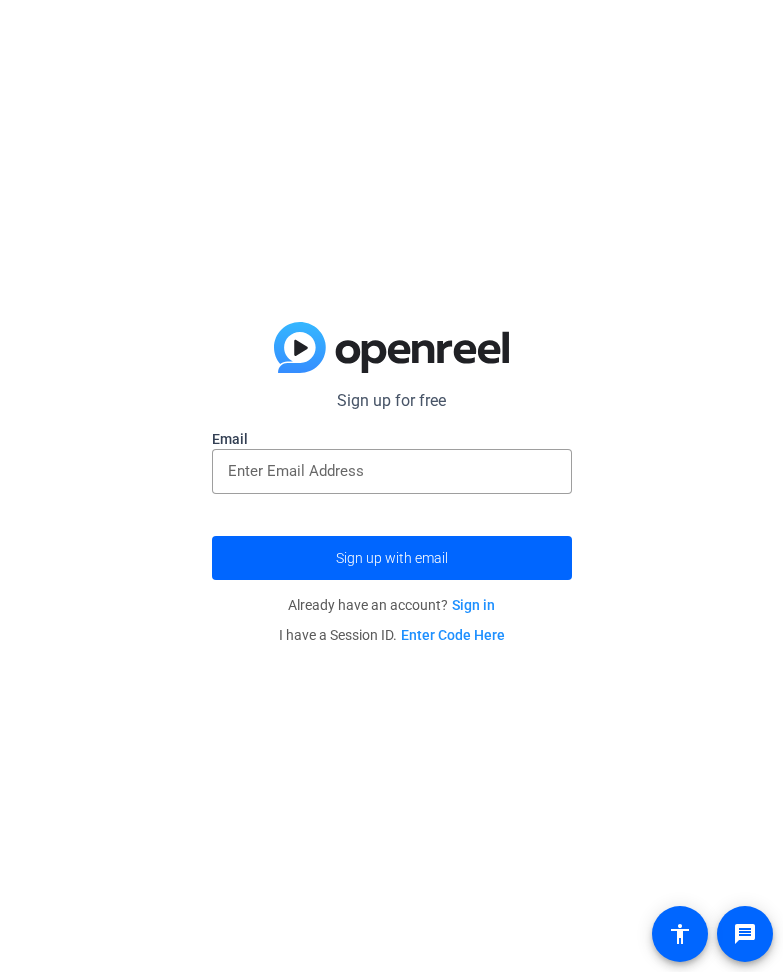 scroll, scrollTop: 0, scrollLeft: 0, axis: both 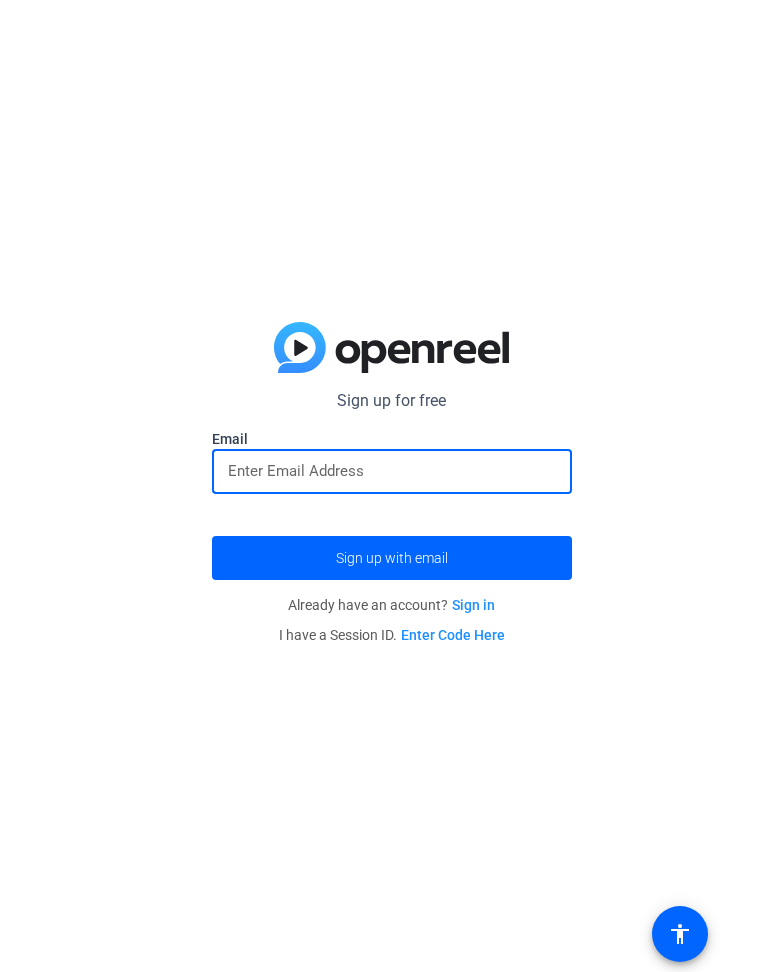 click at bounding box center (392, 471) 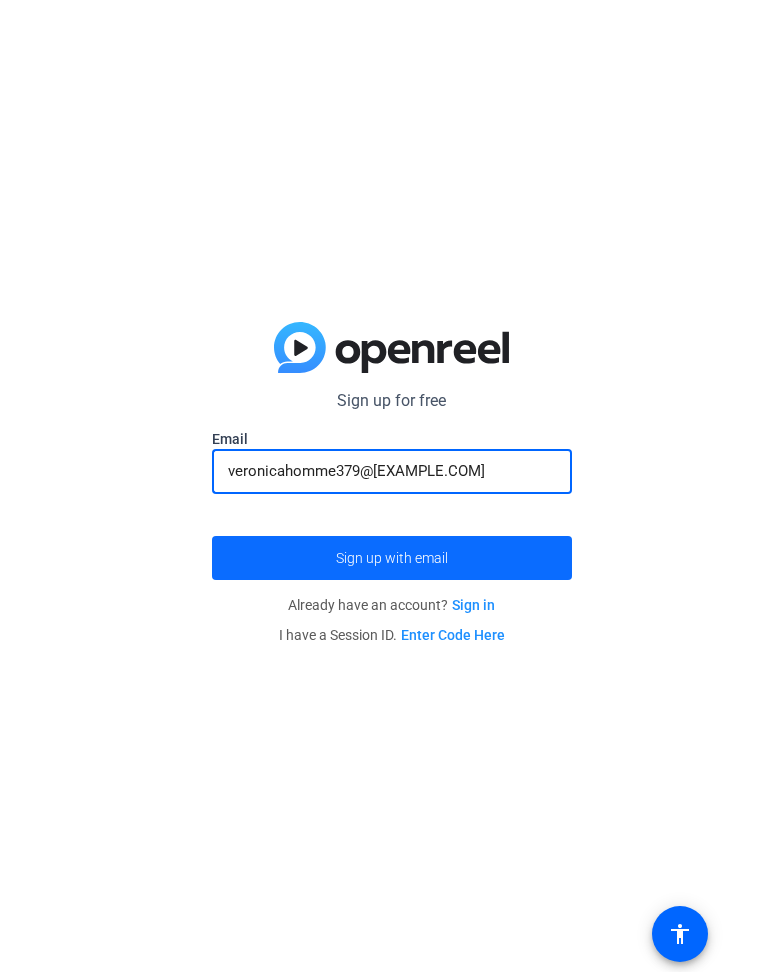 type on "veronicahomme379@[EXAMPLE.COM]" 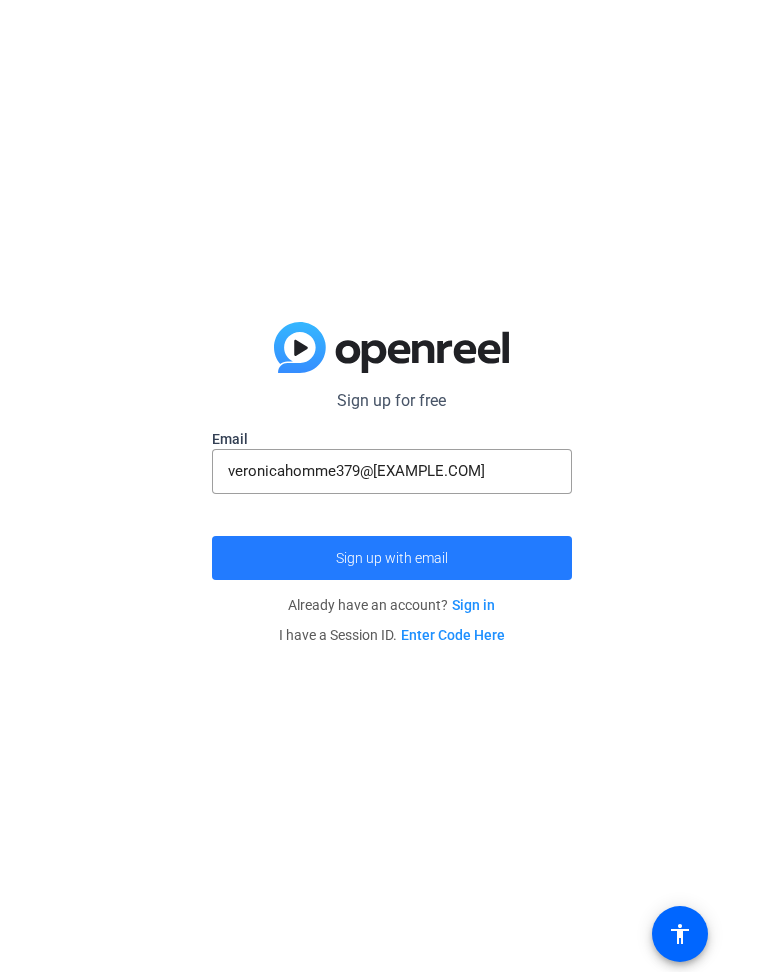 click on "Sign up with email" 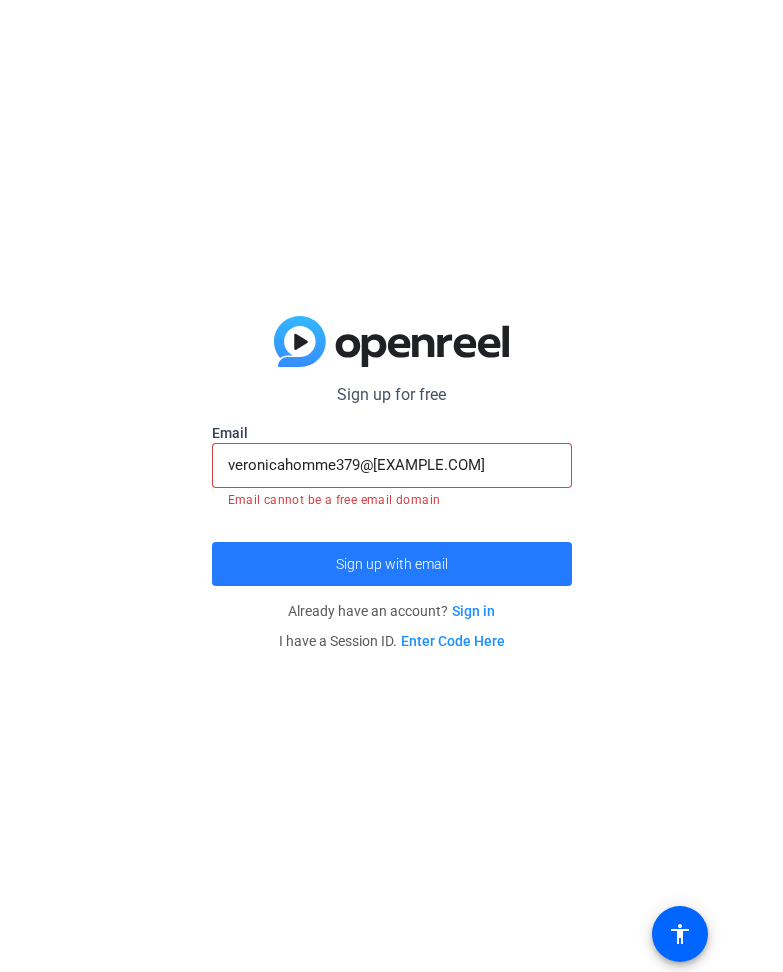 click on "Sign up with email" 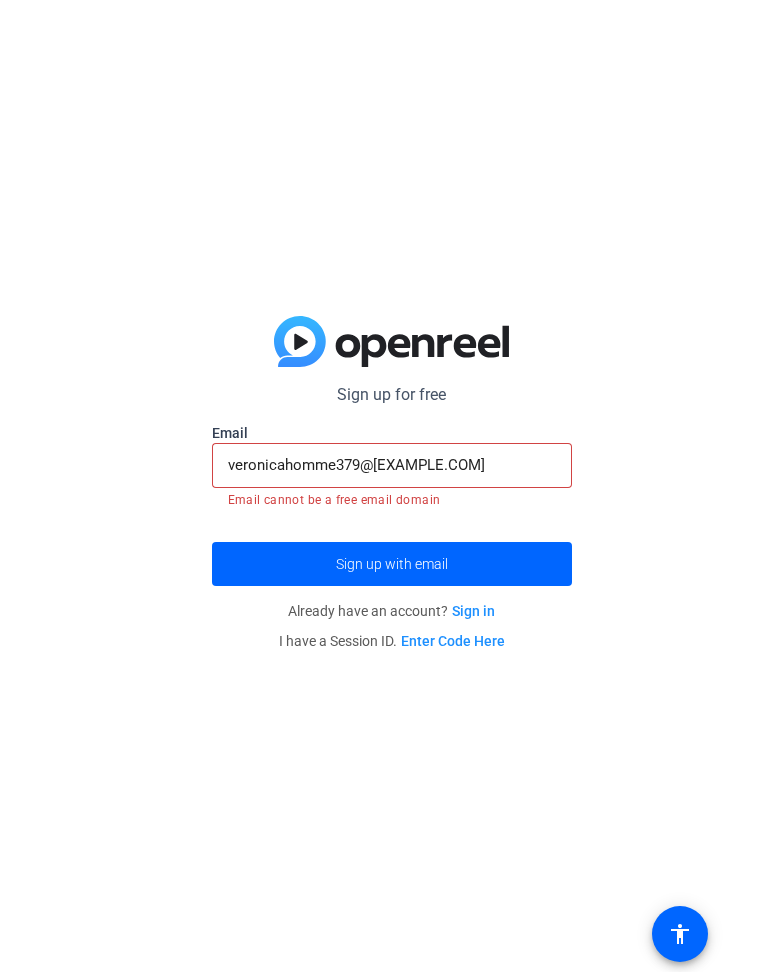 click on "Sign in" 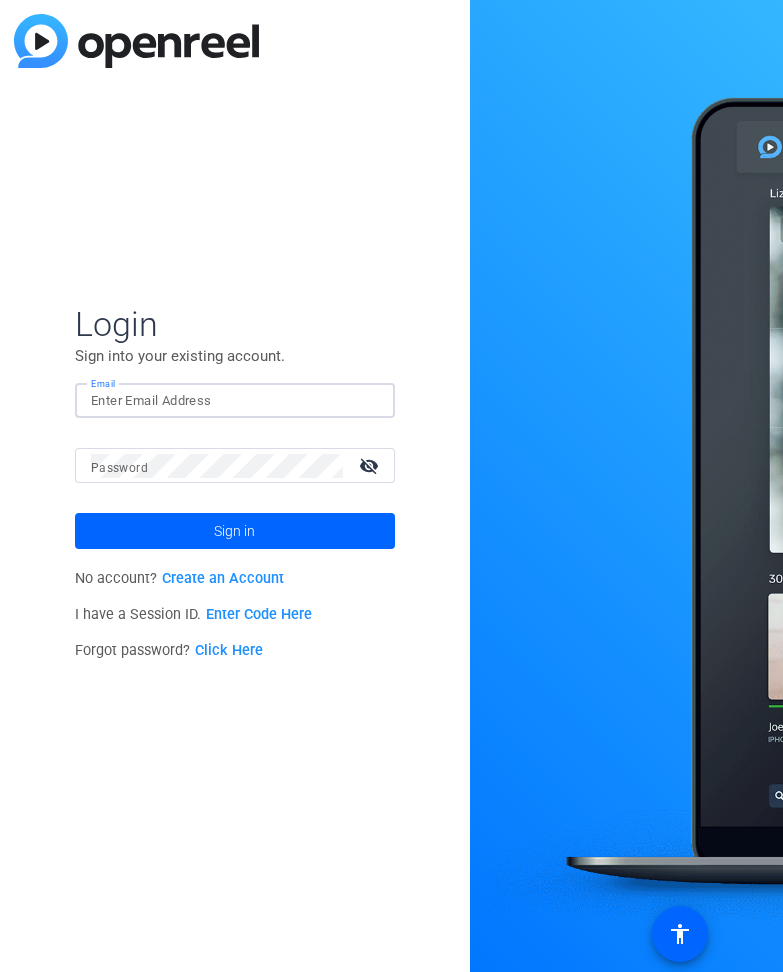 click on "Email" at bounding box center (235, 401) 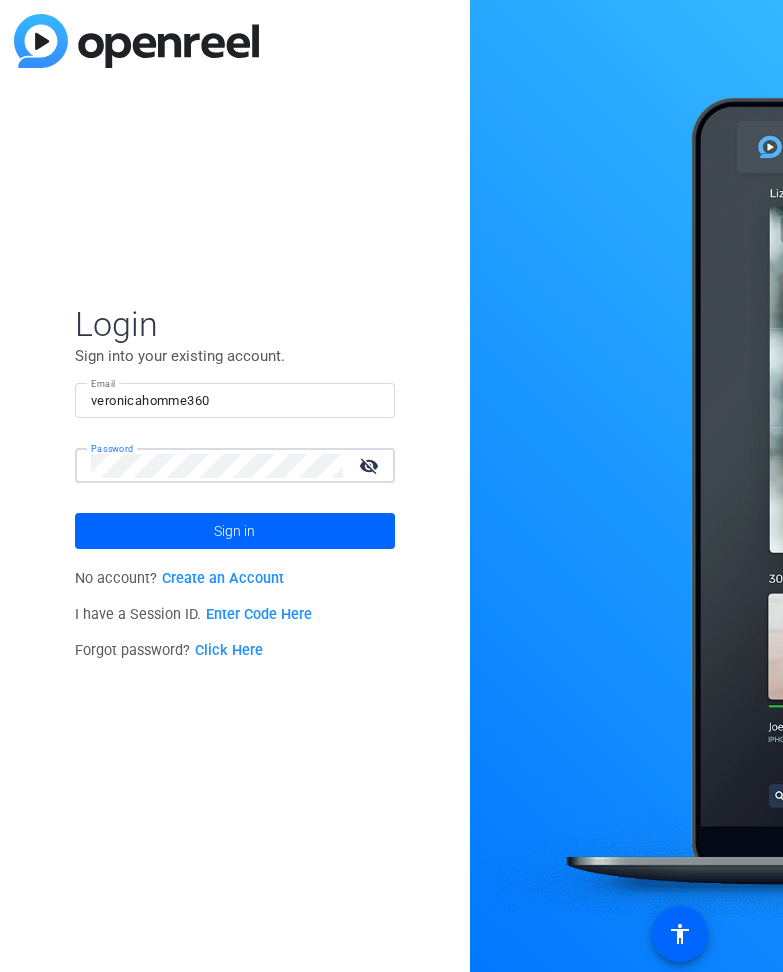 click on "Sign in" 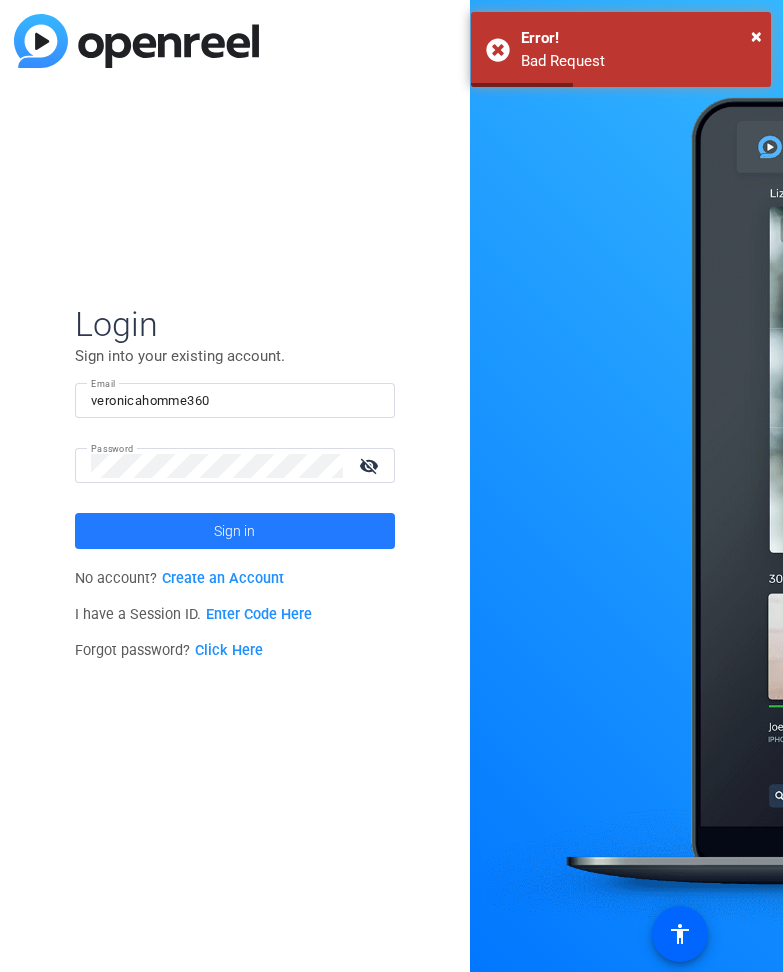 click on "Sign in" 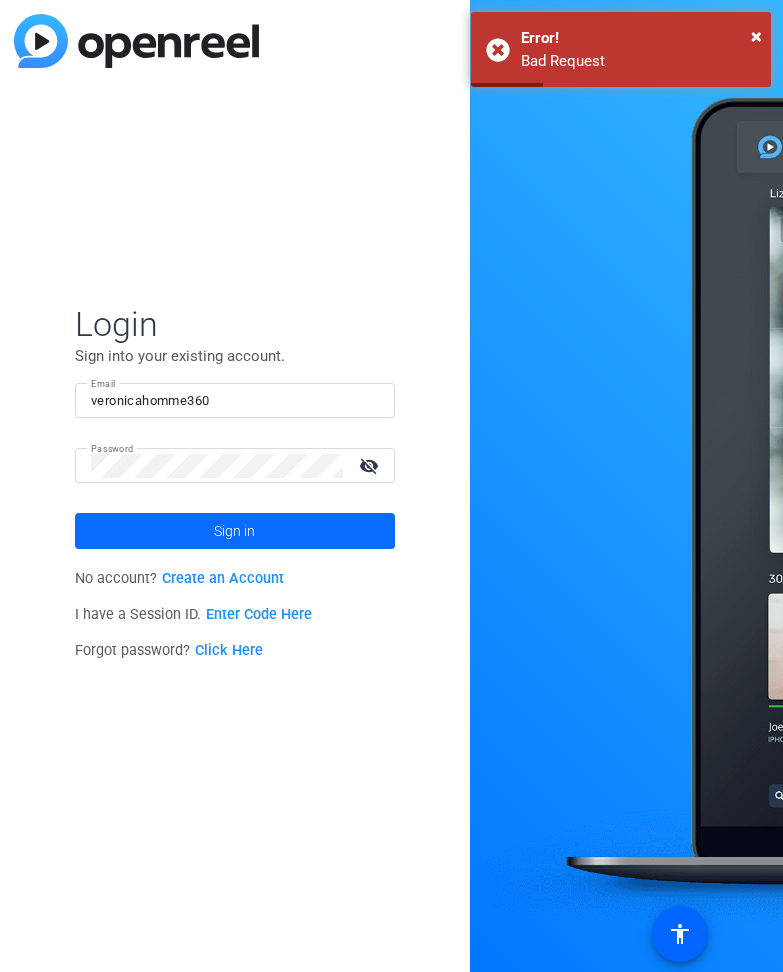 click on "Sign in" 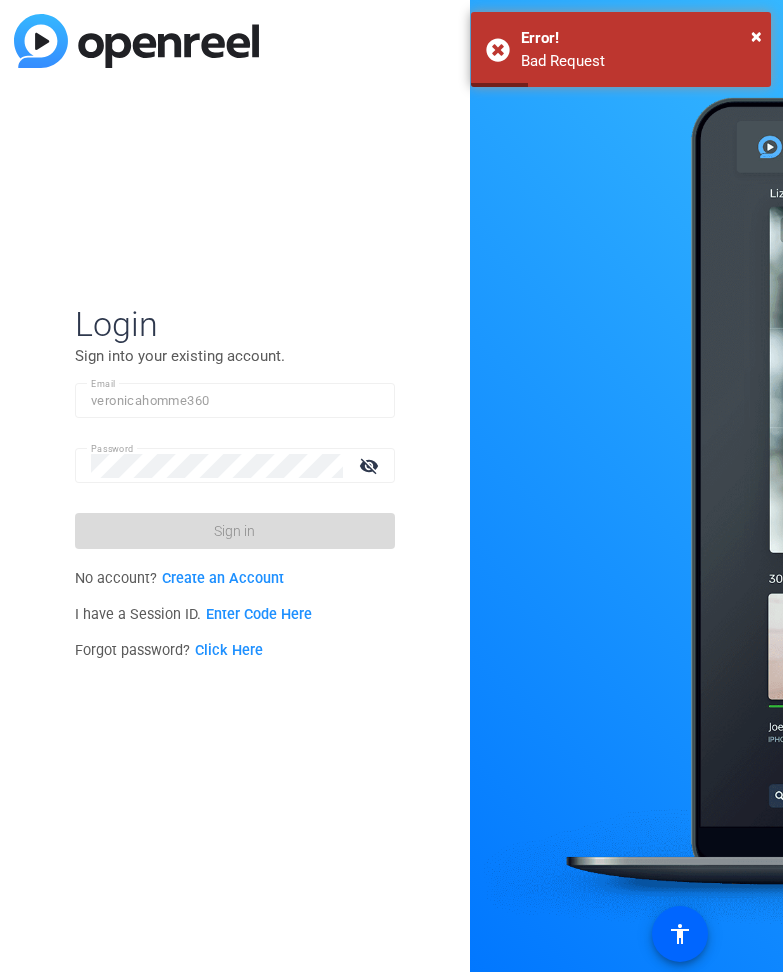click on "Sign in" 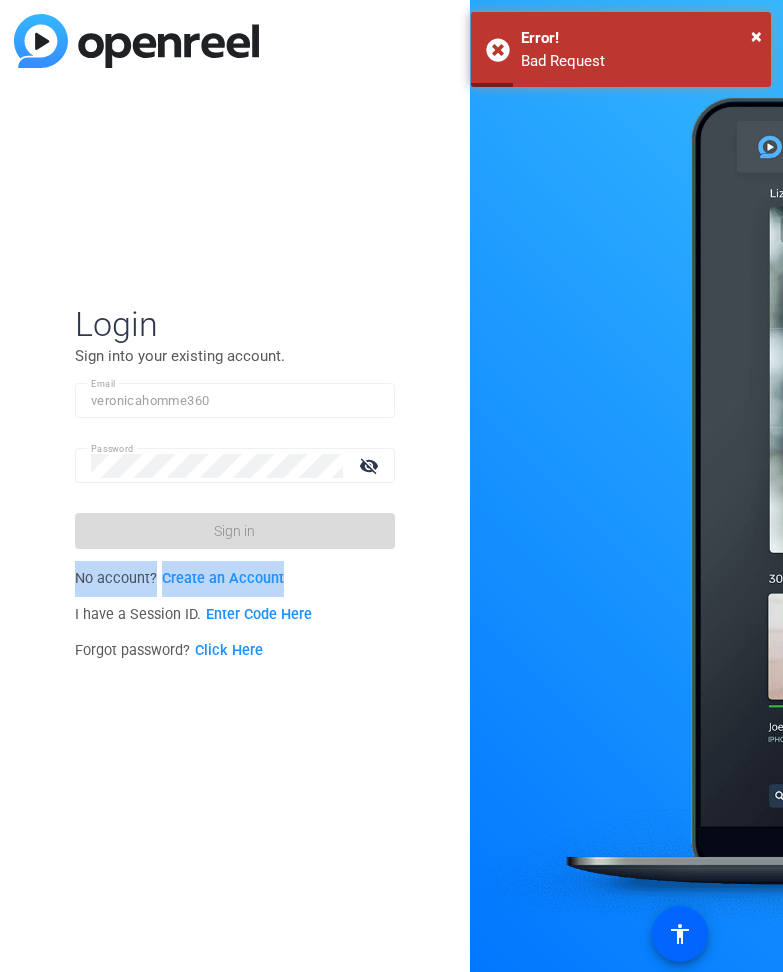 click on "Login Sign into your existing account. Email veronicahomme360 Password visibility_off Sign in" 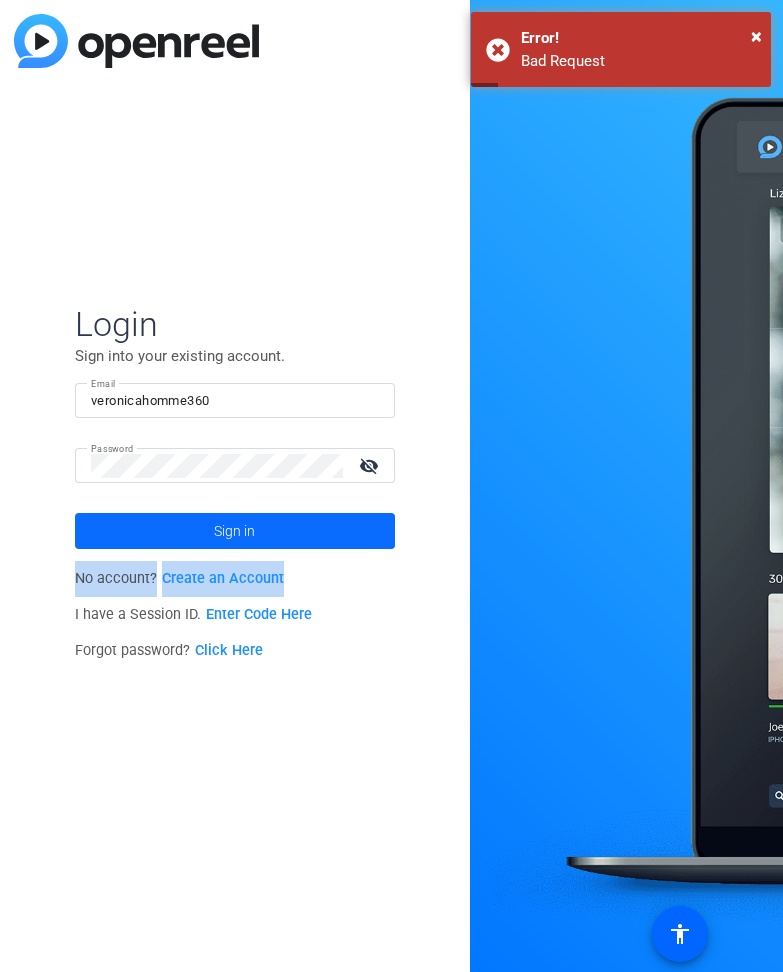 click on "Sign in" 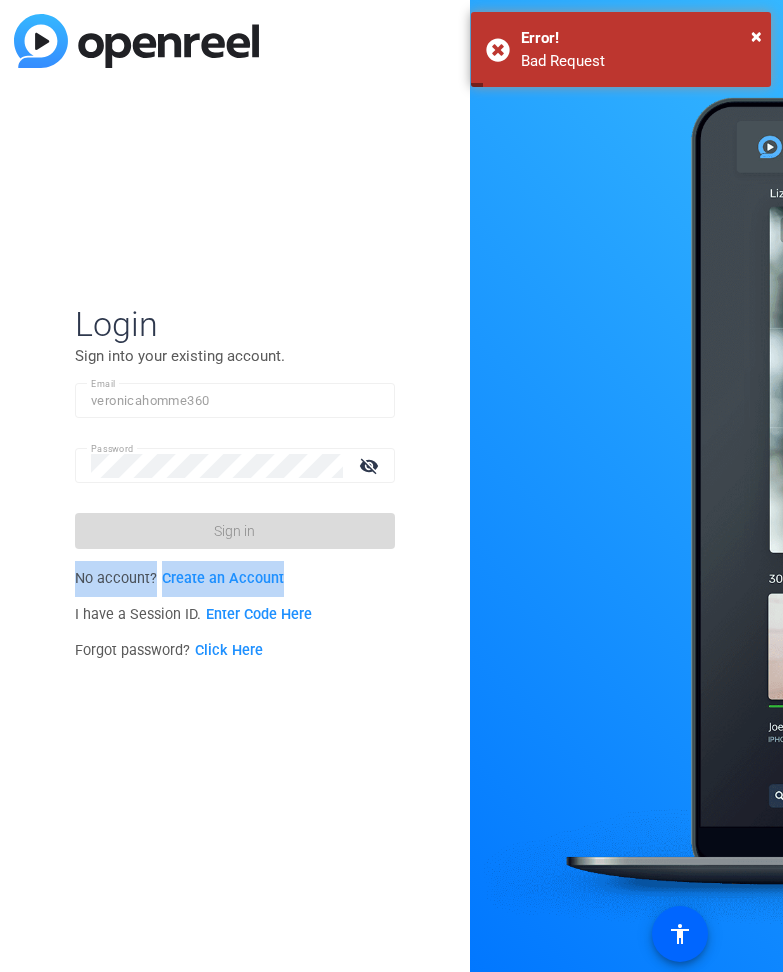 click on "Login Sign into your existing account. Email veronicahomme360 Password visibility_off Sign in" 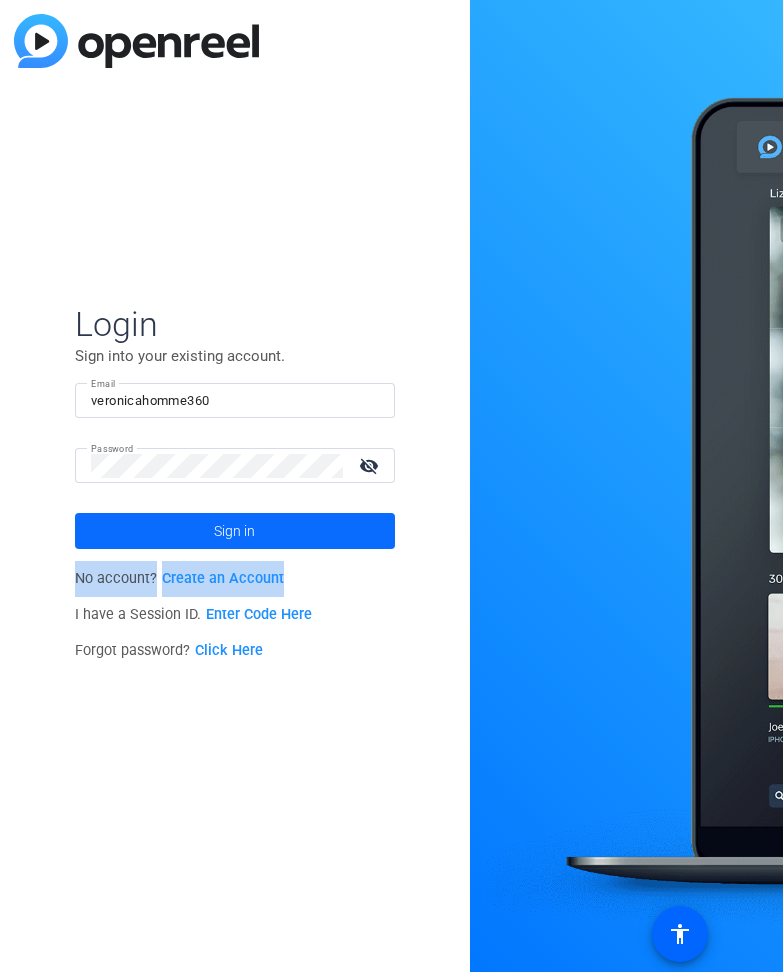 click on "Sign in" 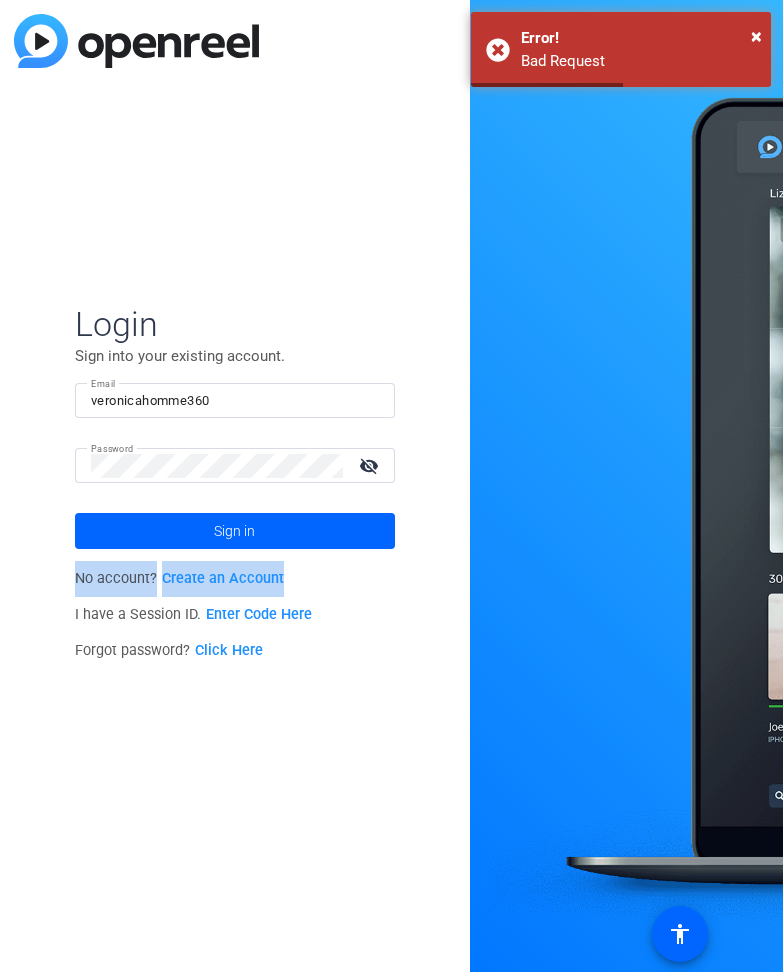 click on "visibility_off" 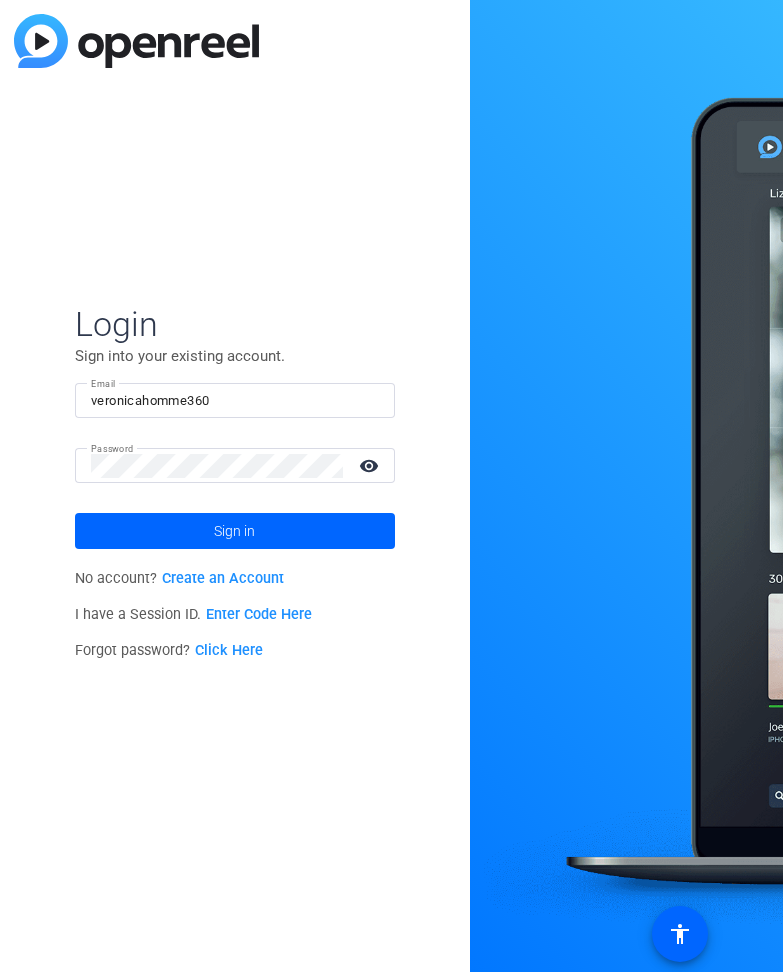 click on "visibility" 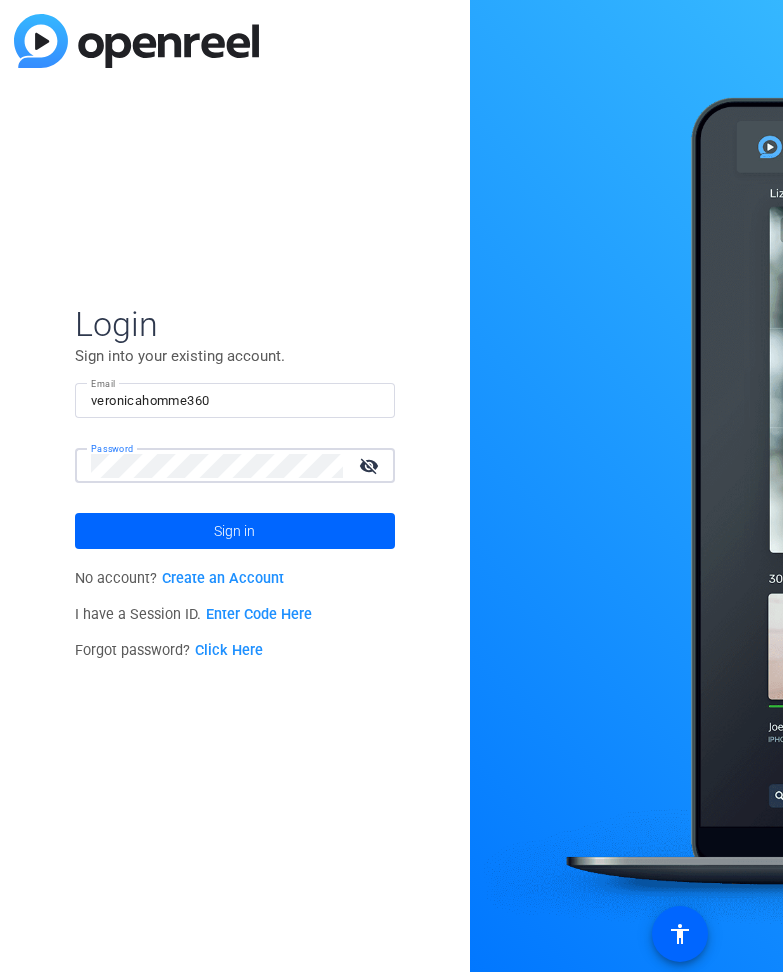 click on "veronicahomme360" at bounding box center [235, 401] 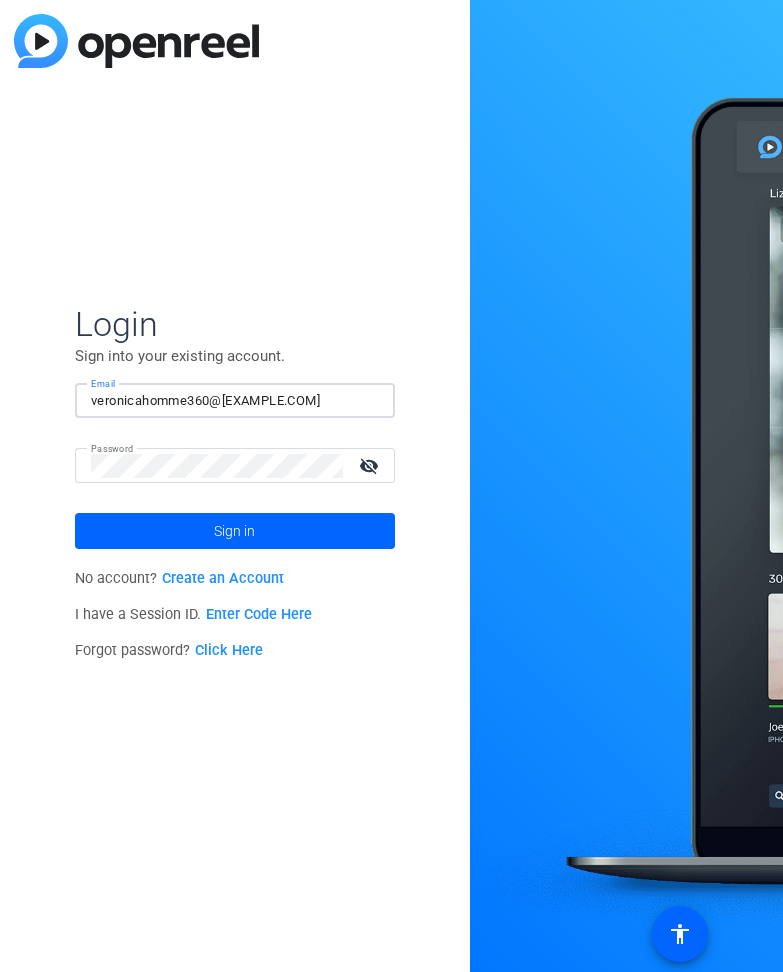 click on "Sign in" 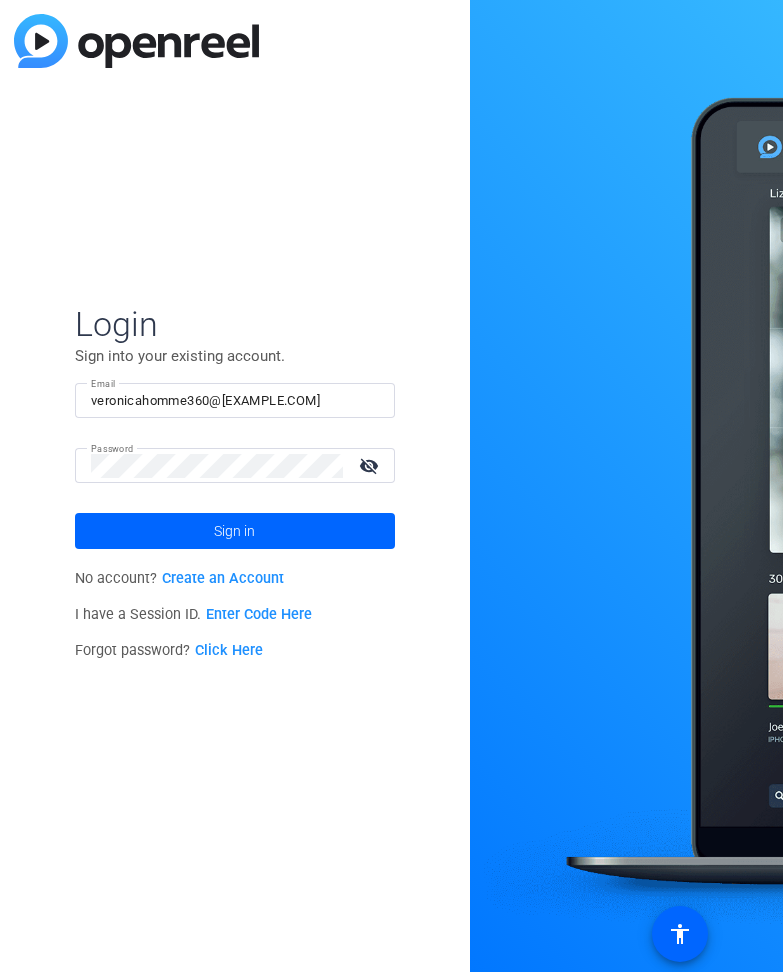 click on "veronicahomme360@[EXAMPLE.COM]" at bounding box center [235, 401] 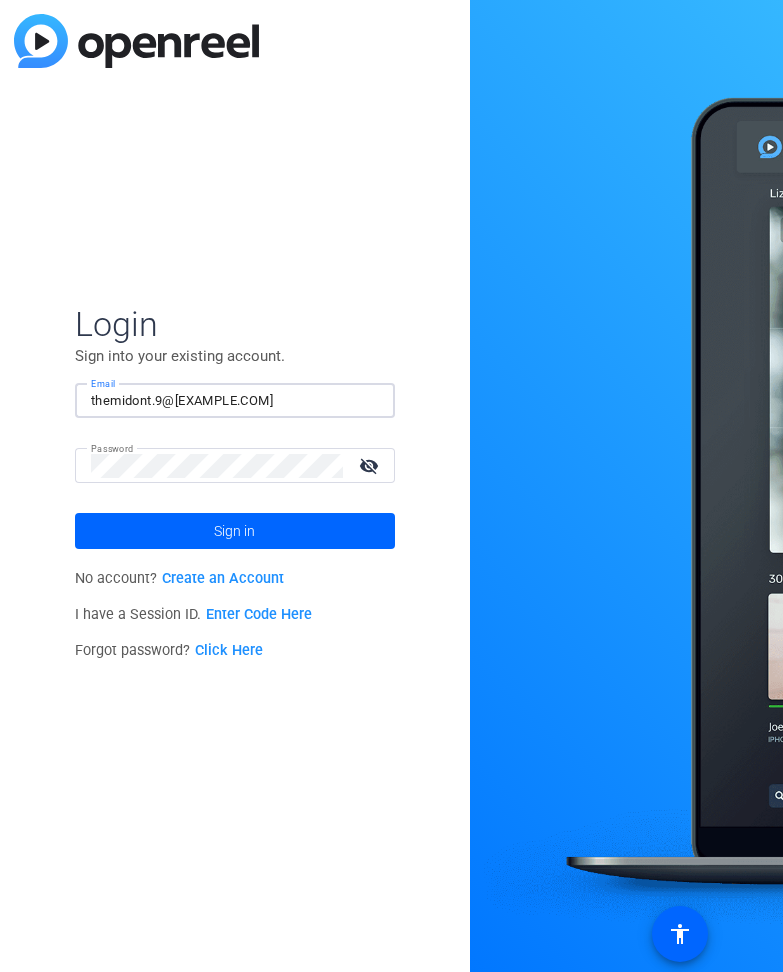 type on "themidont.9@[EXAMPLE.COM]" 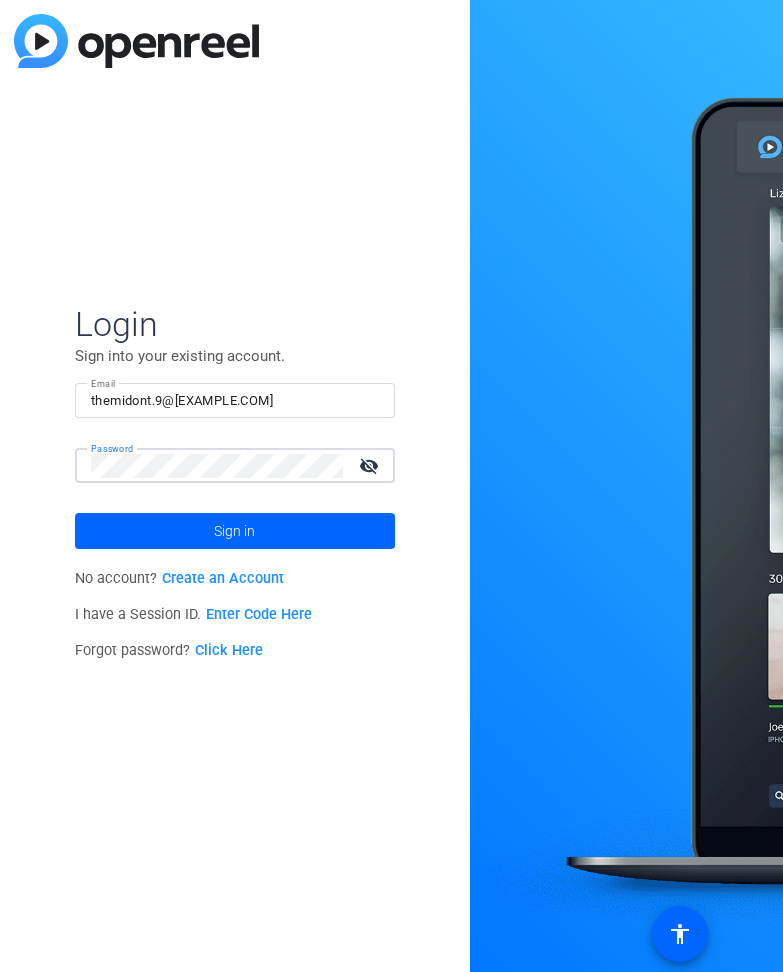 click on "Sign in" 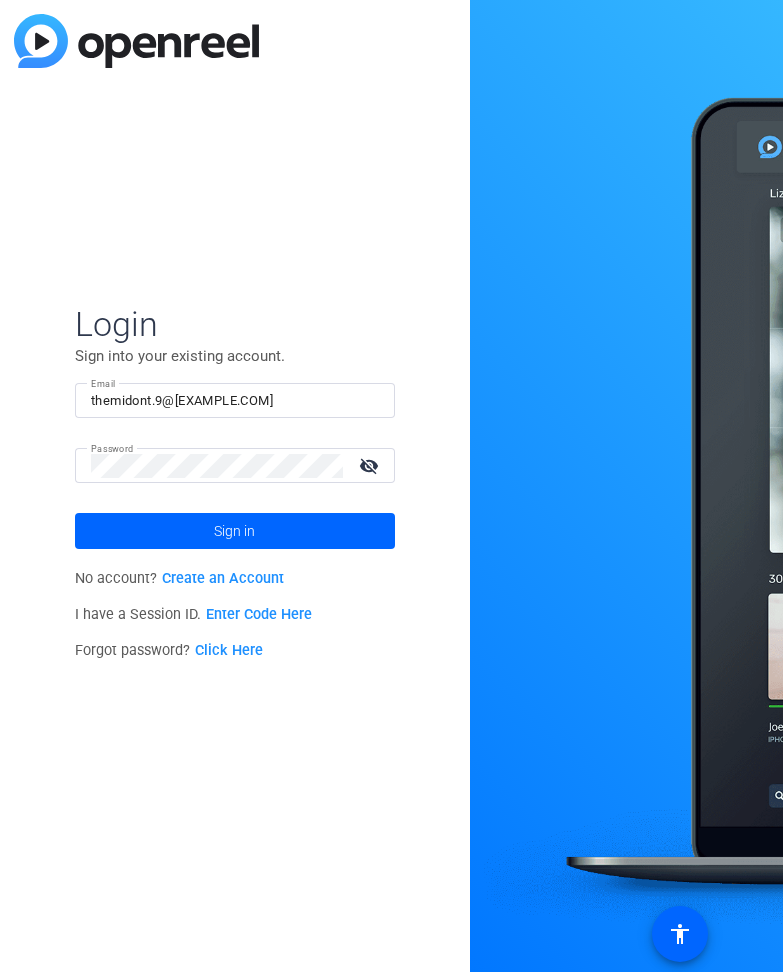 click on "Create an Account" 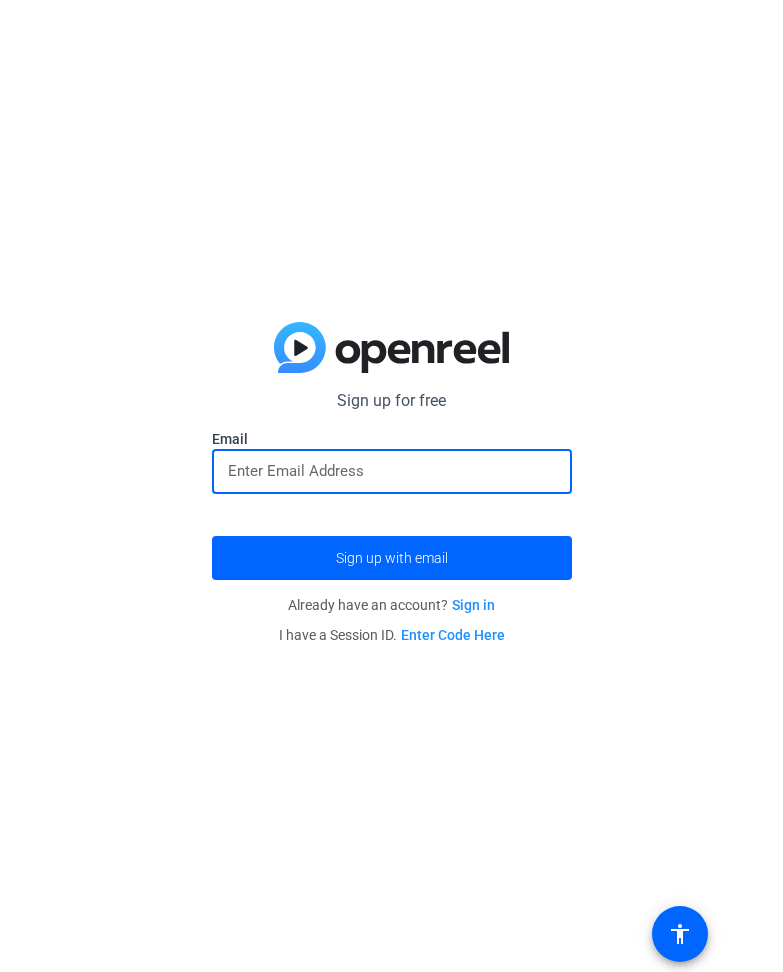 click at bounding box center [392, 471] 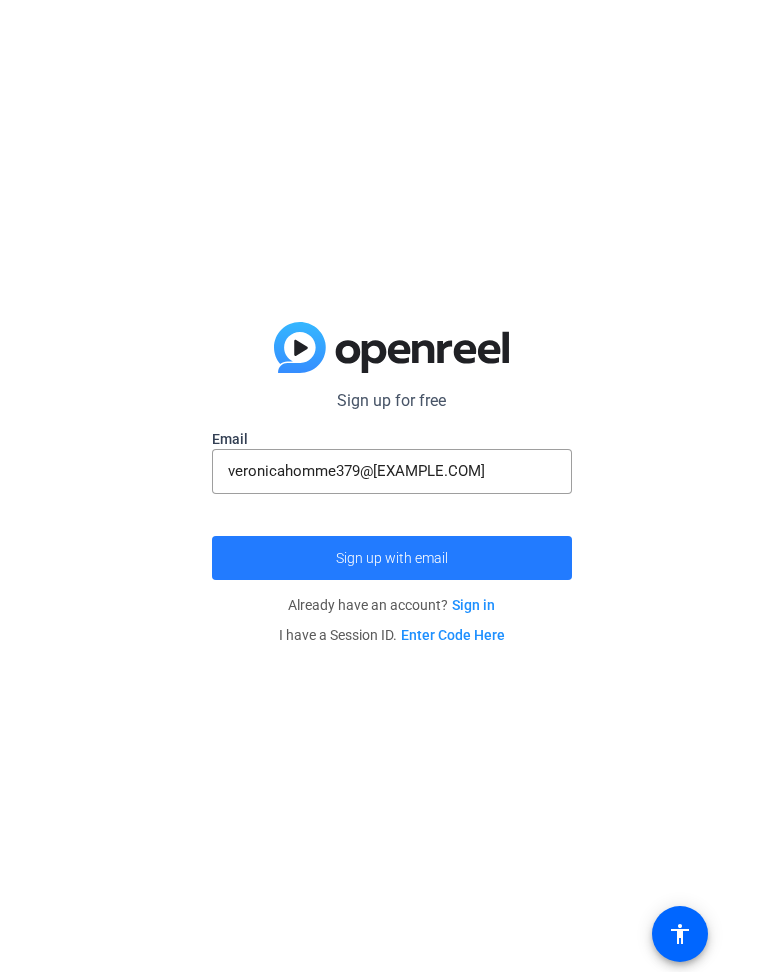 click 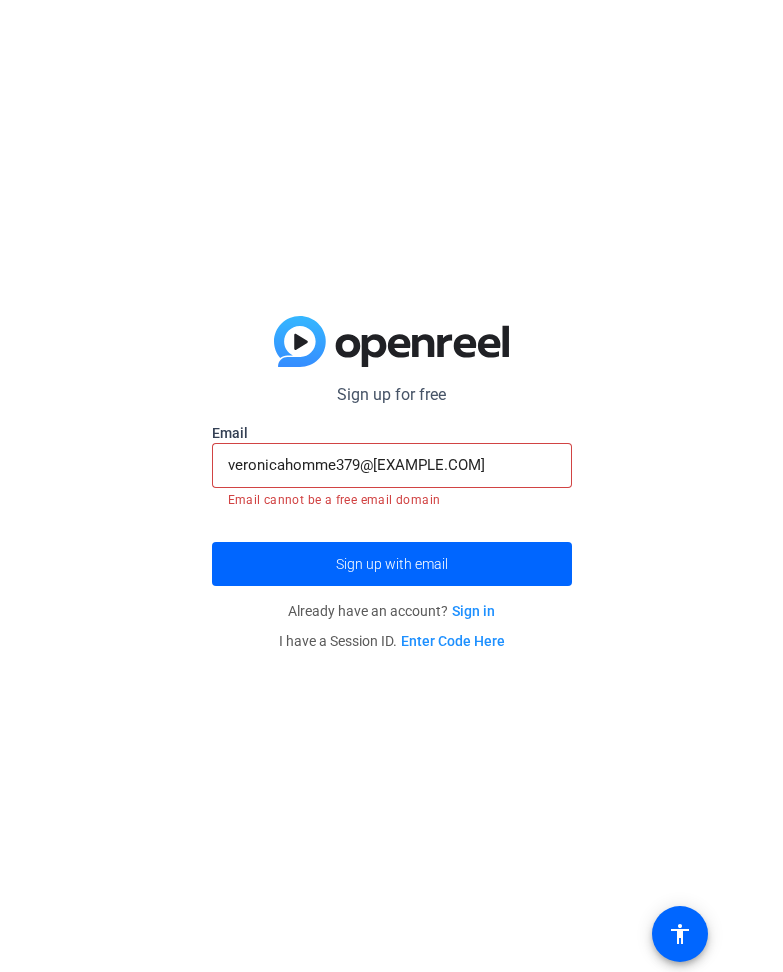 click on "veronicahomme379@[EXAMPLE.COM]" at bounding box center [392, 465] 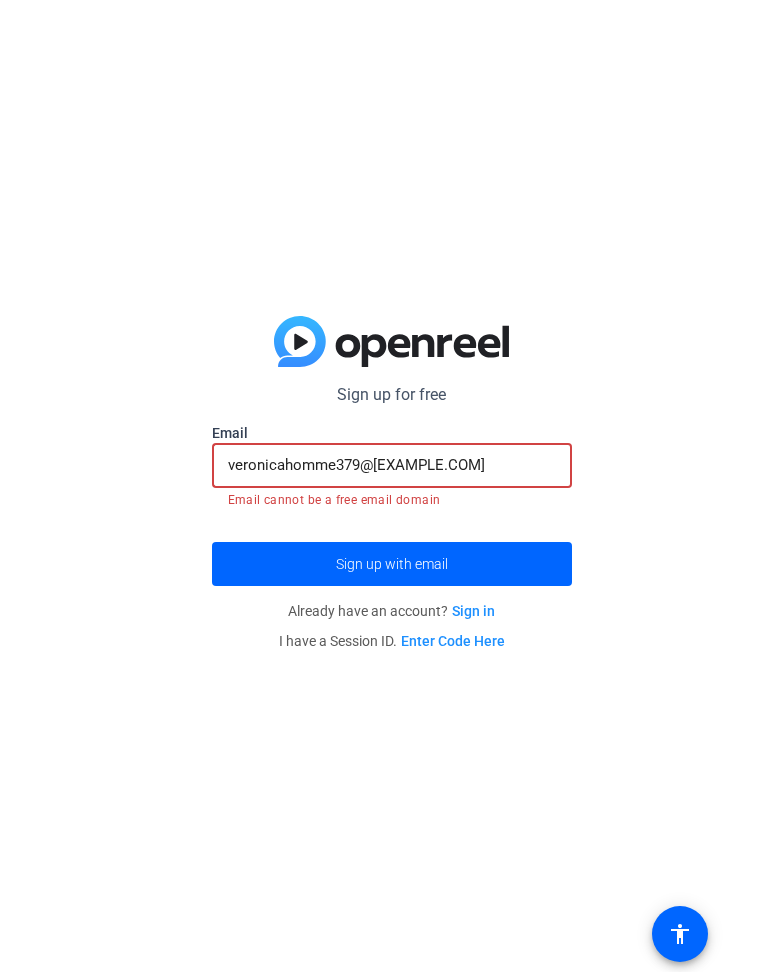 click on "veronicahomme379@[EXAMPLE.COM]" at bounding box center [392, 465] 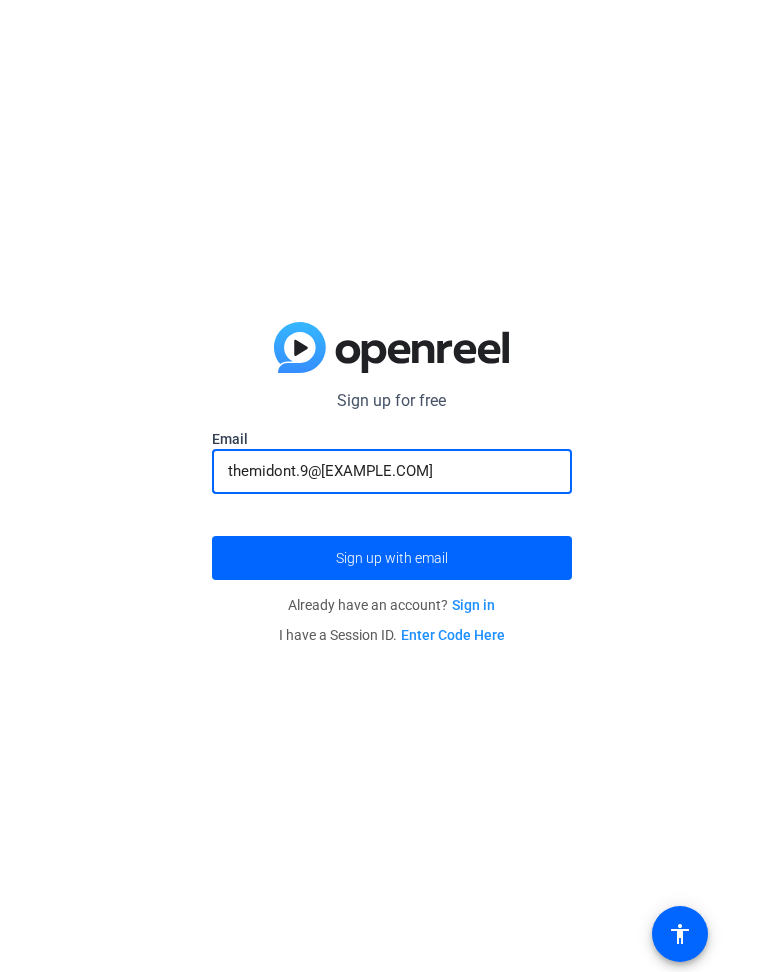 click on "Sign up with email" 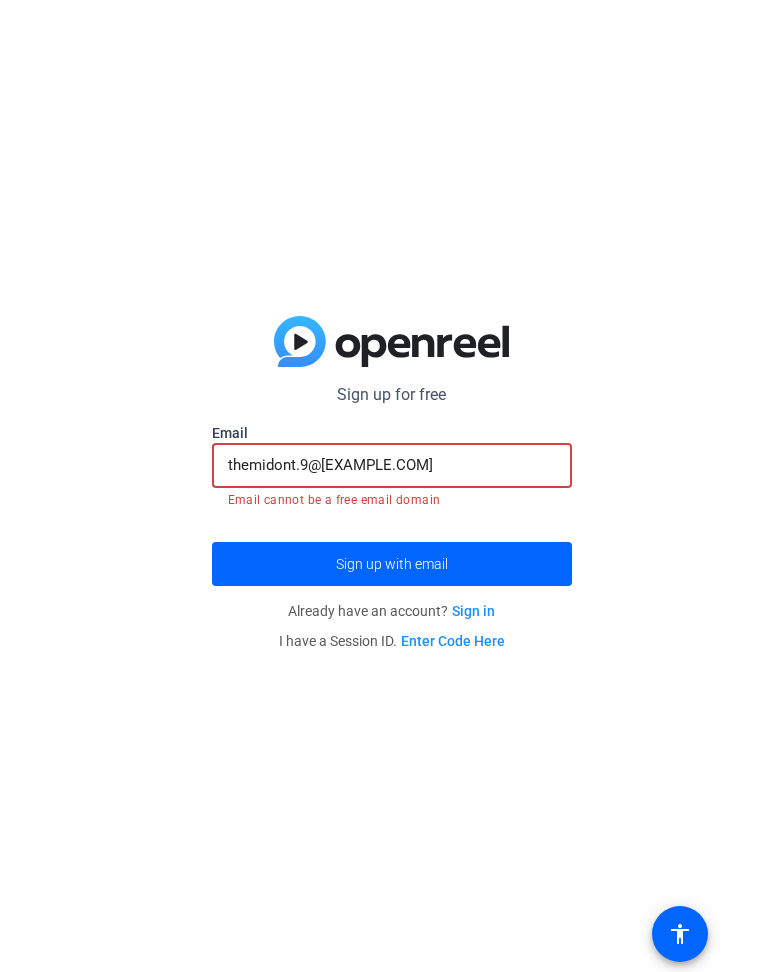 click on "themidont.9@[EXAMPLE.COM]" at bounding box center [392, 465] 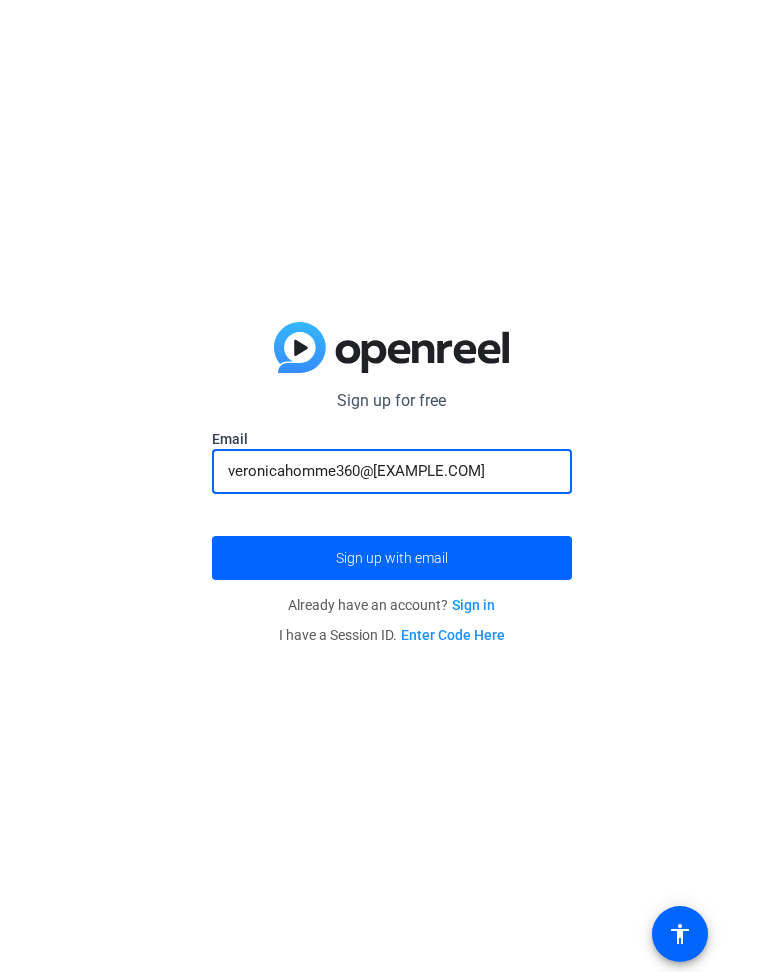 type on "veronicahomme360@[EXAMPLE.COM]" 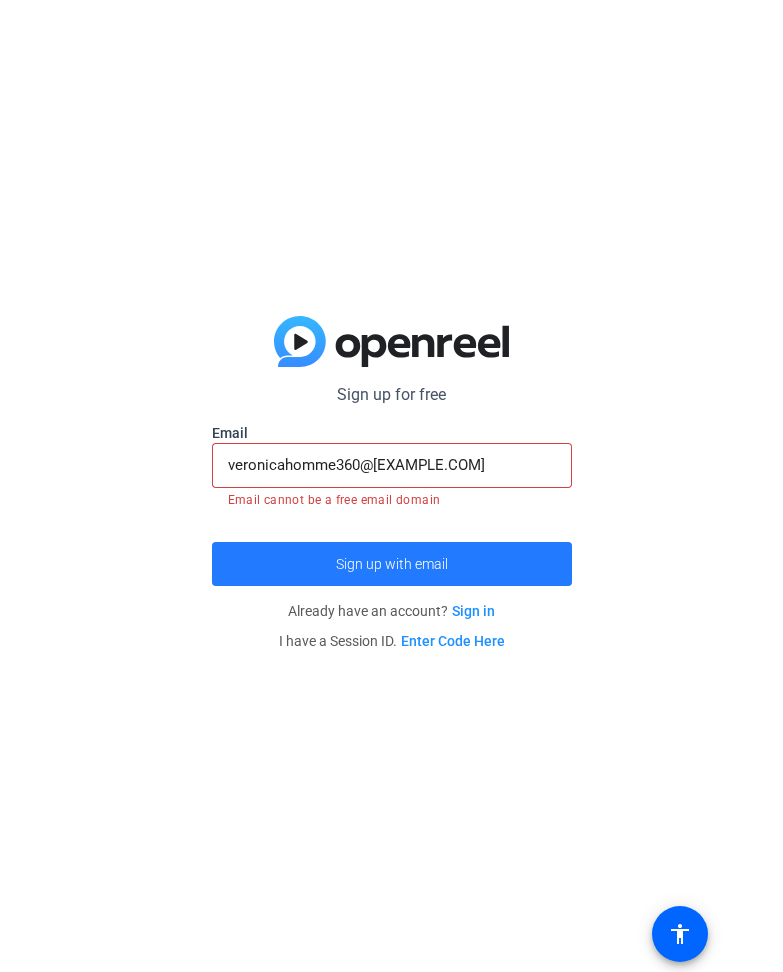 click 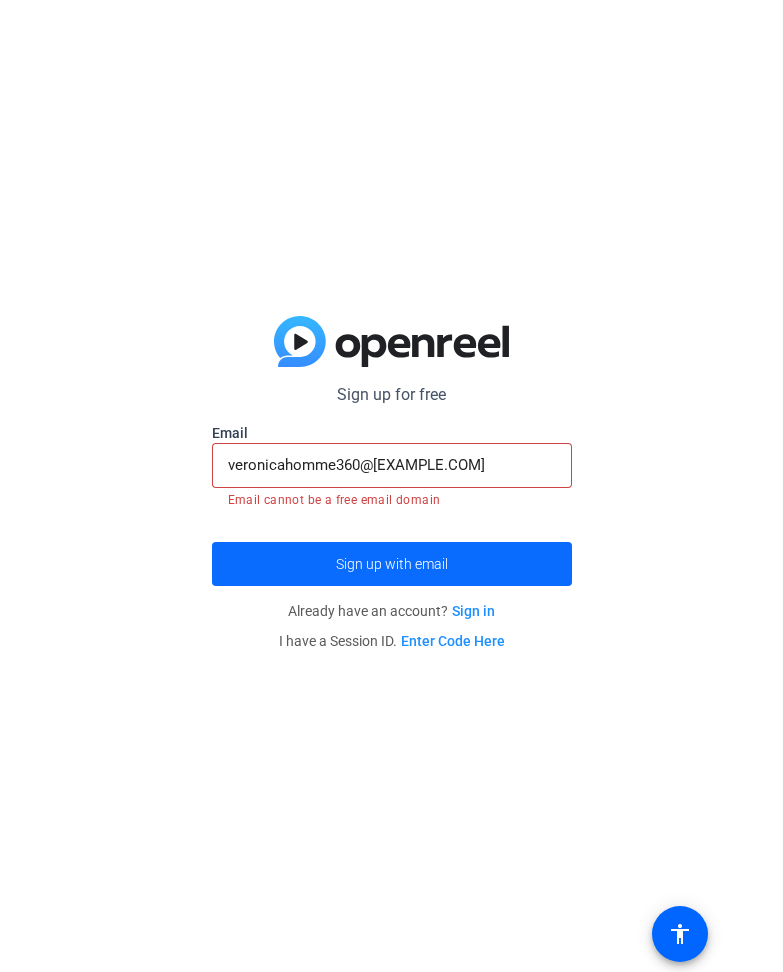 click 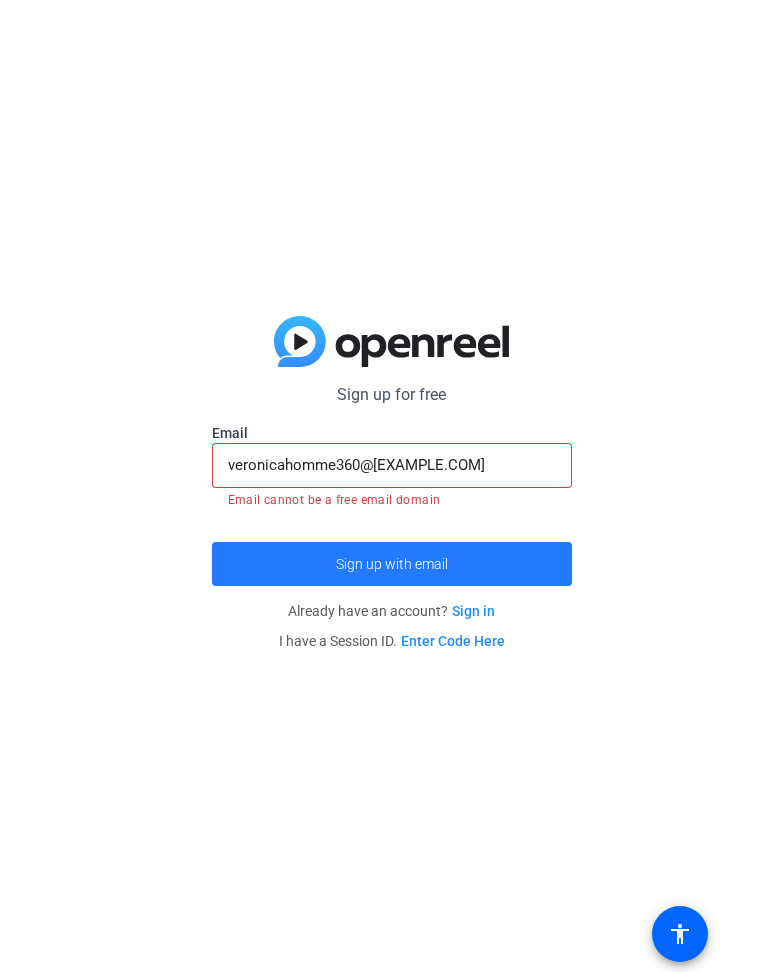 click 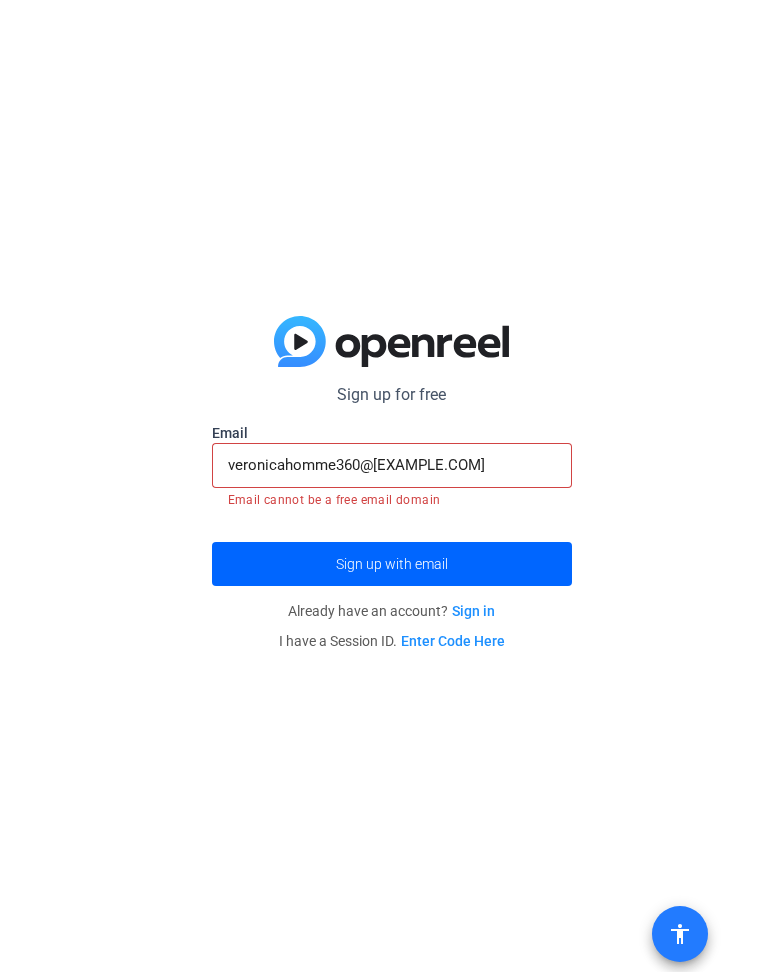 click on "accessibility" 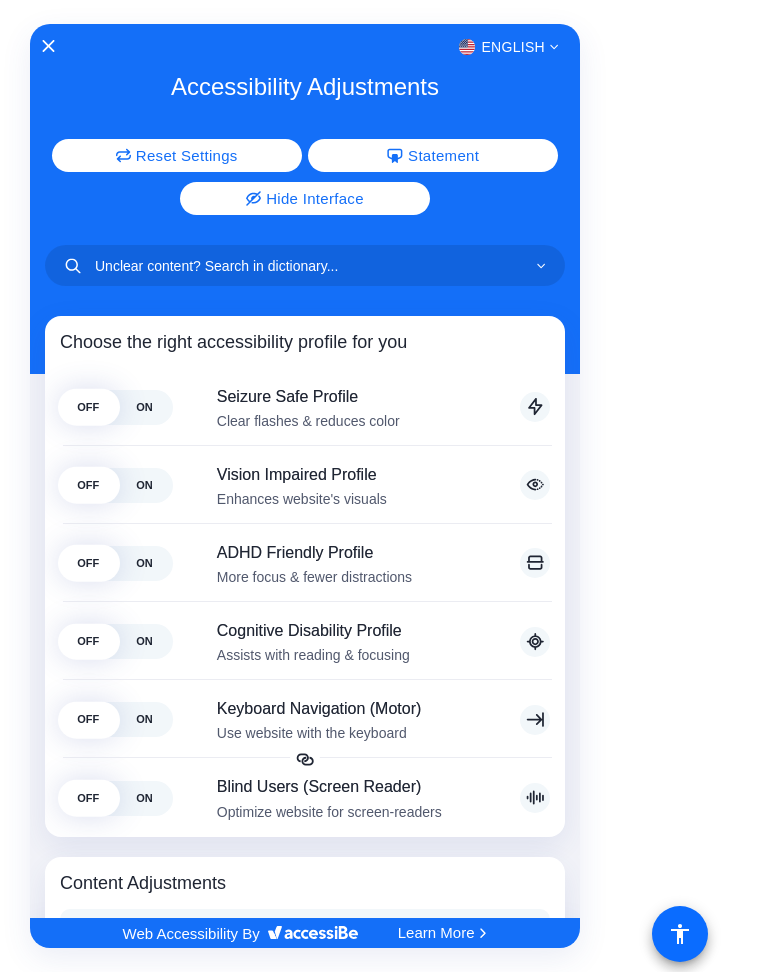 click 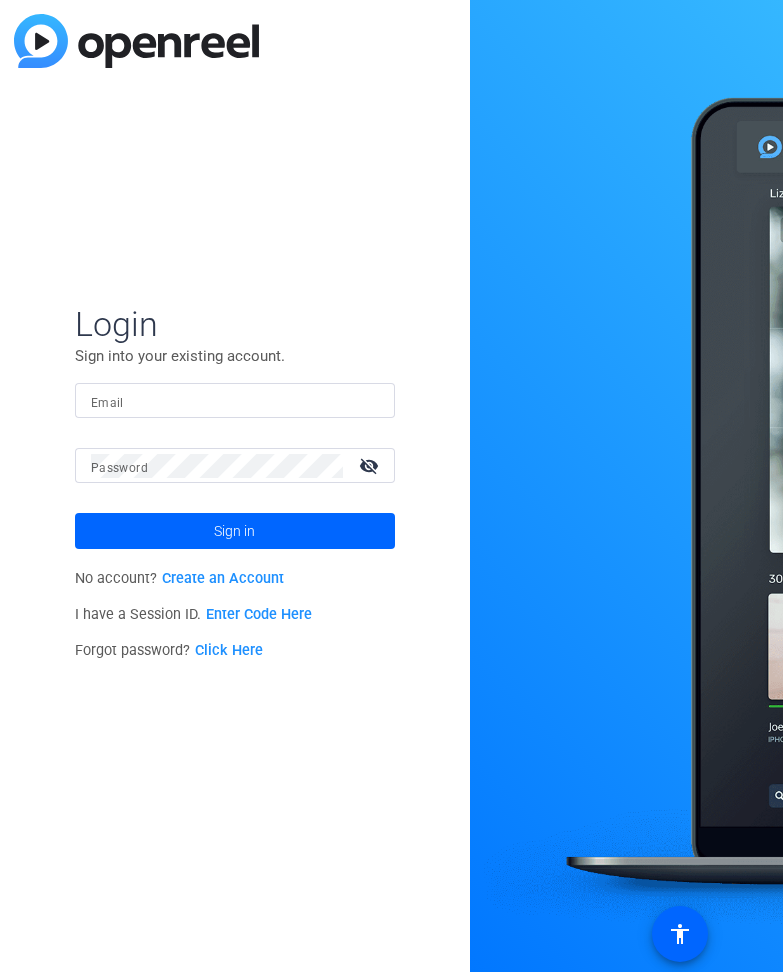 type on "themidont.9@[EXAMPLE.COM]" 